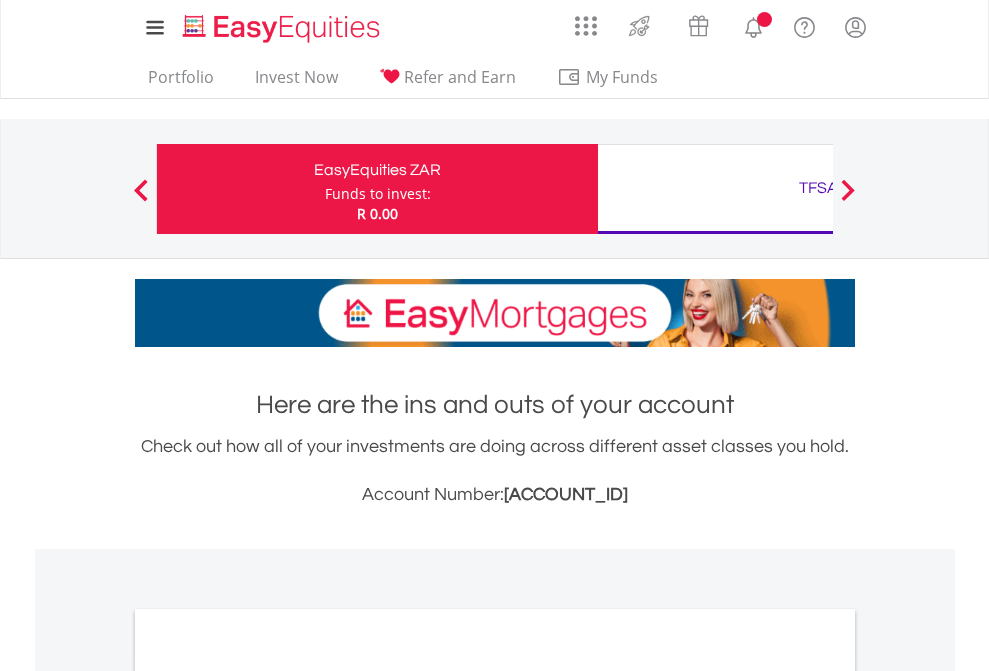 scroll, scrollTop: 0, scrollLeft: 0, axis: both 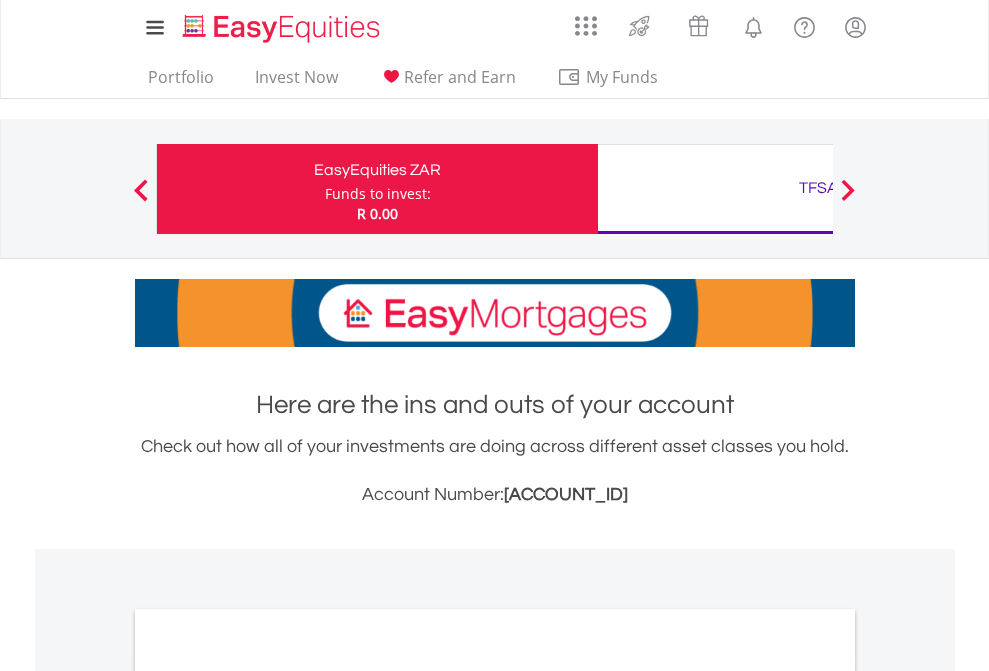 click on "Funds to invest:" at bounding box center [378, 194] 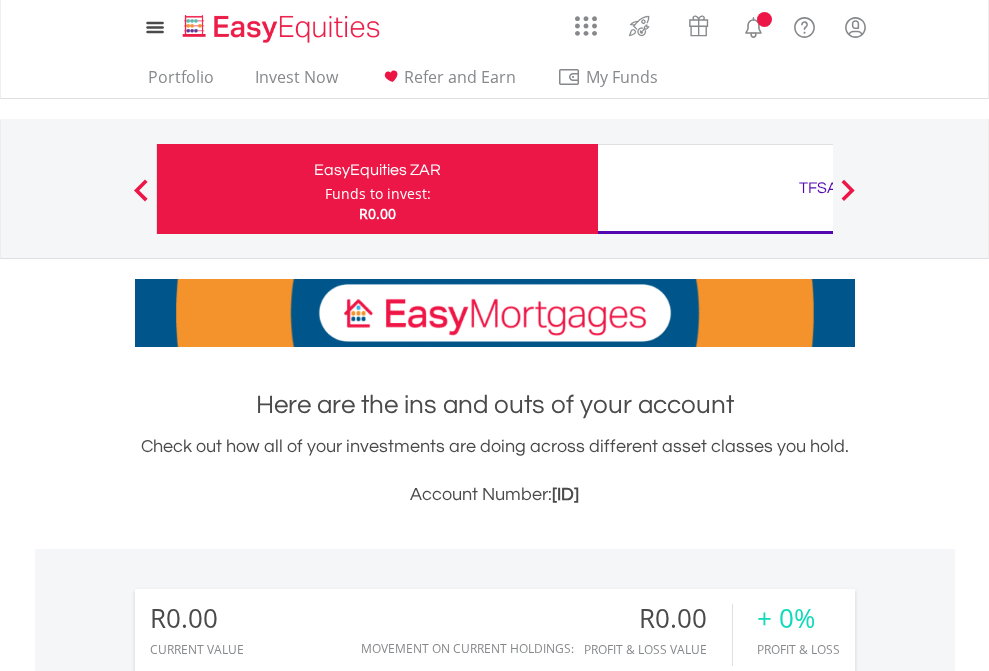 scroll, scrollTop: 0, scrollLeft: 0, axis: both 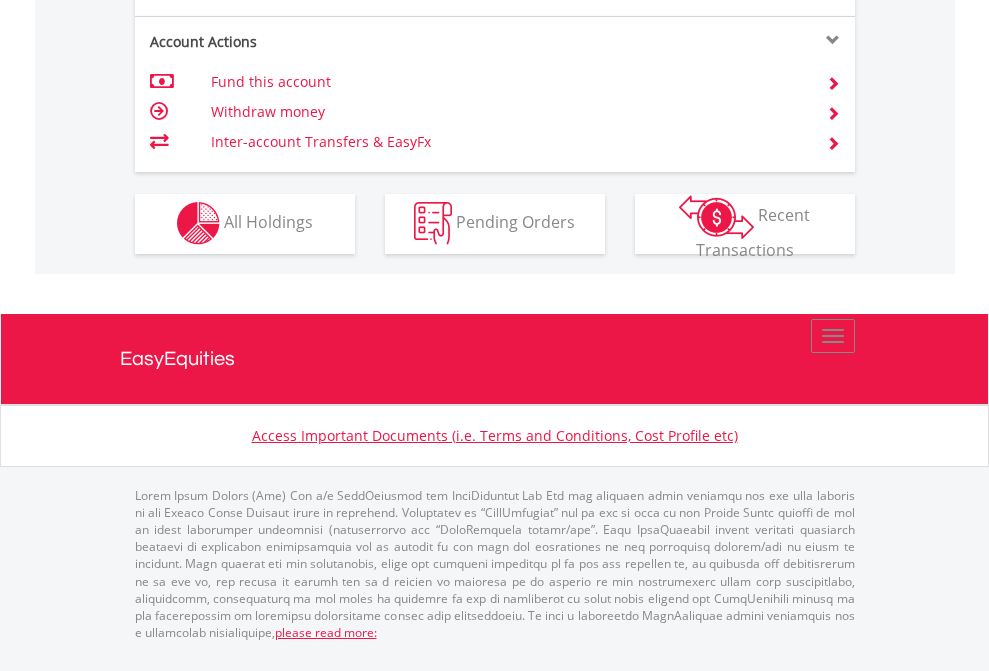 click on "Investment types" at bounding box center (706, -353) 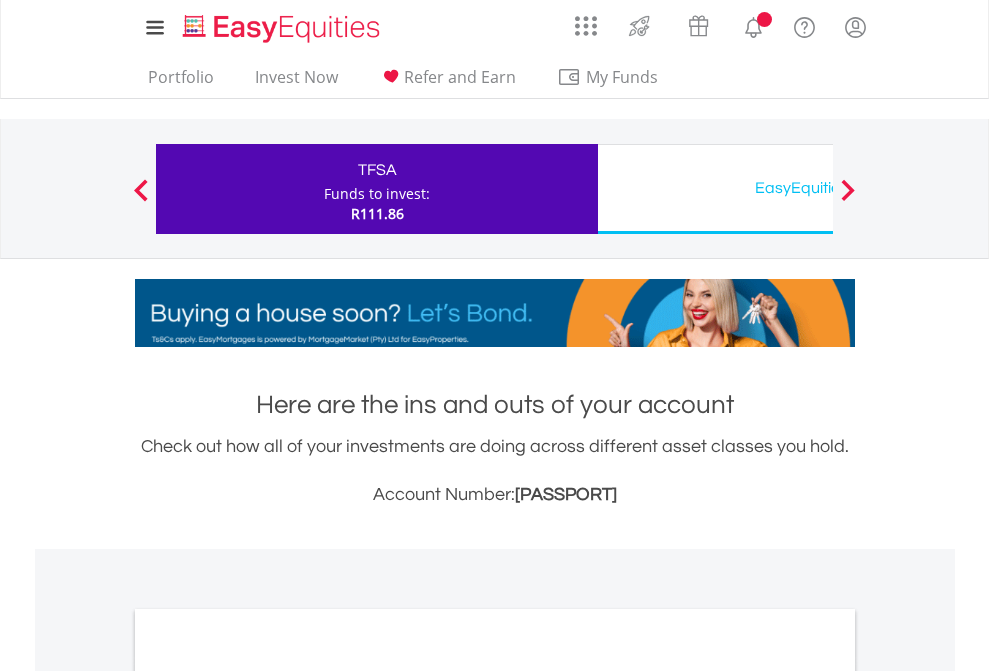 scroll, scrollTop: 0, scrollLeft: 0, axis: both 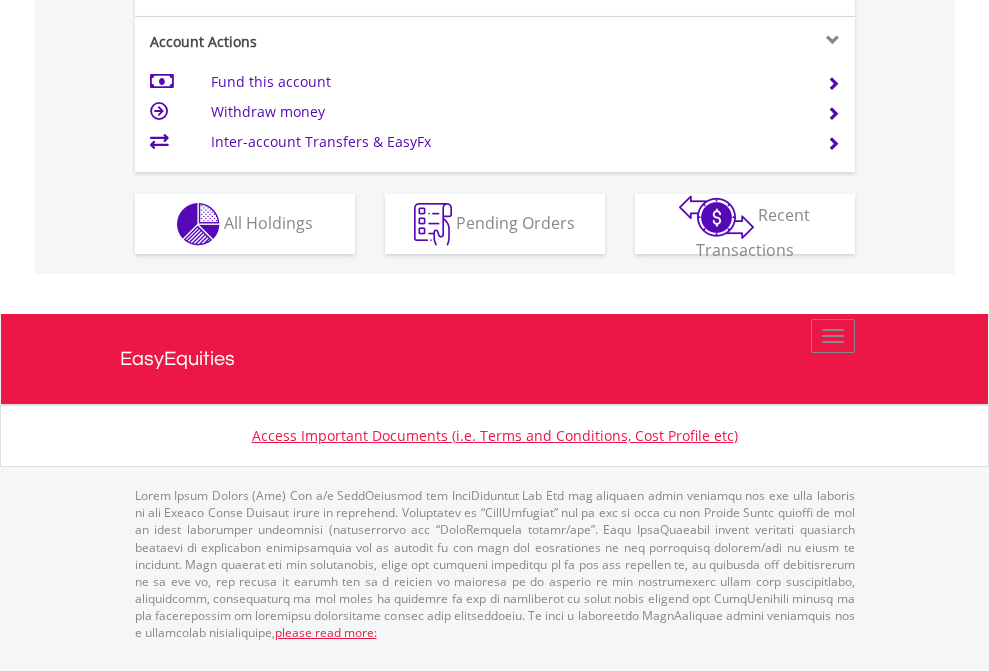 click on "Investment types" at bounding box center (706, -337) 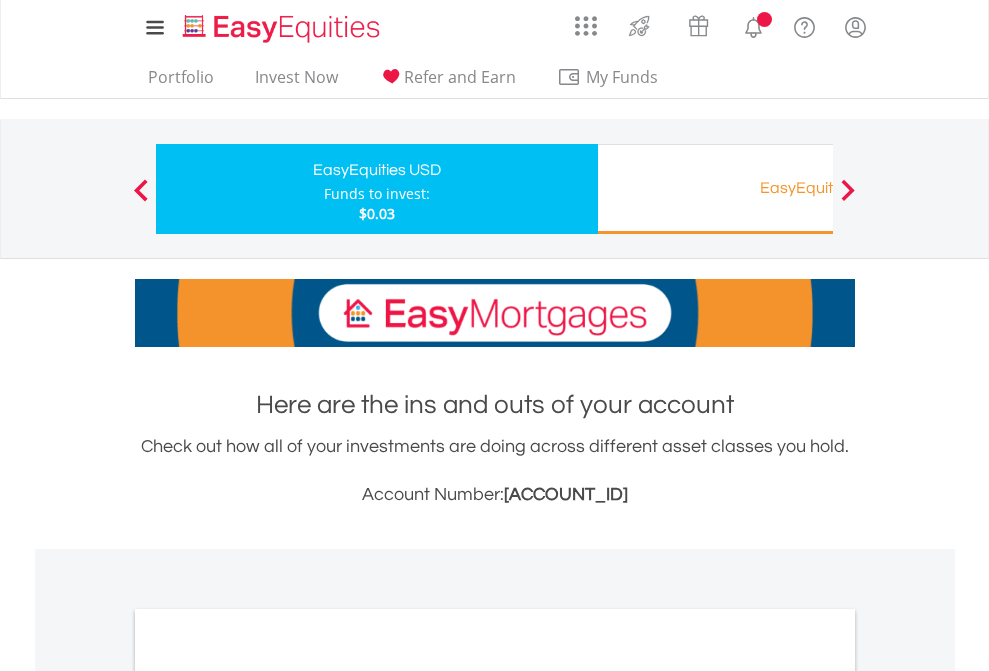 scroll, scrollTop: 0, scrollLeft: 0, axis: both 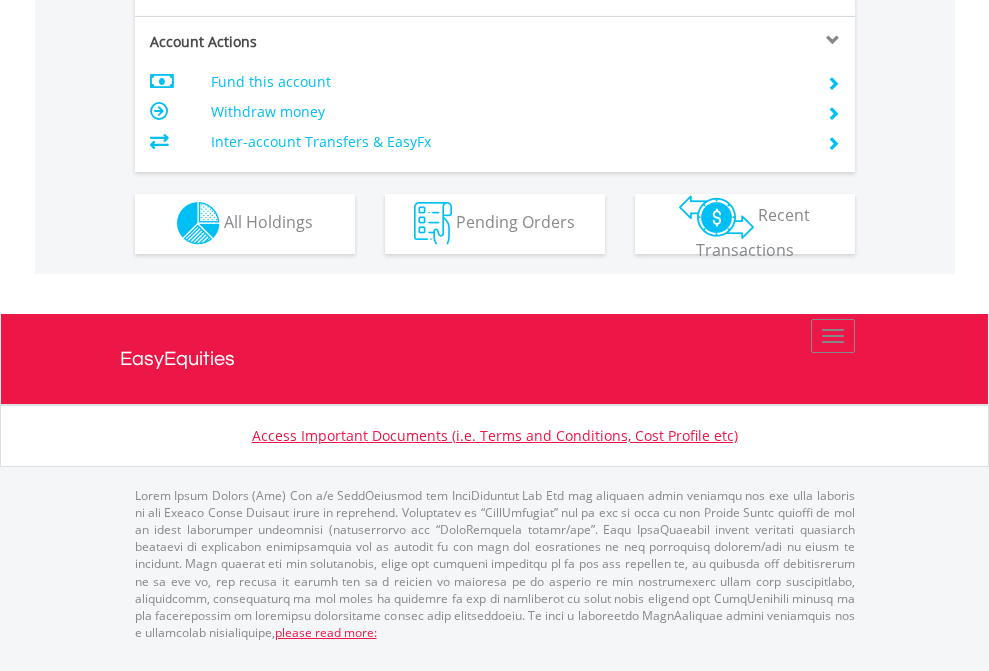 click on "Investment types" at bounding box center [706, -353] 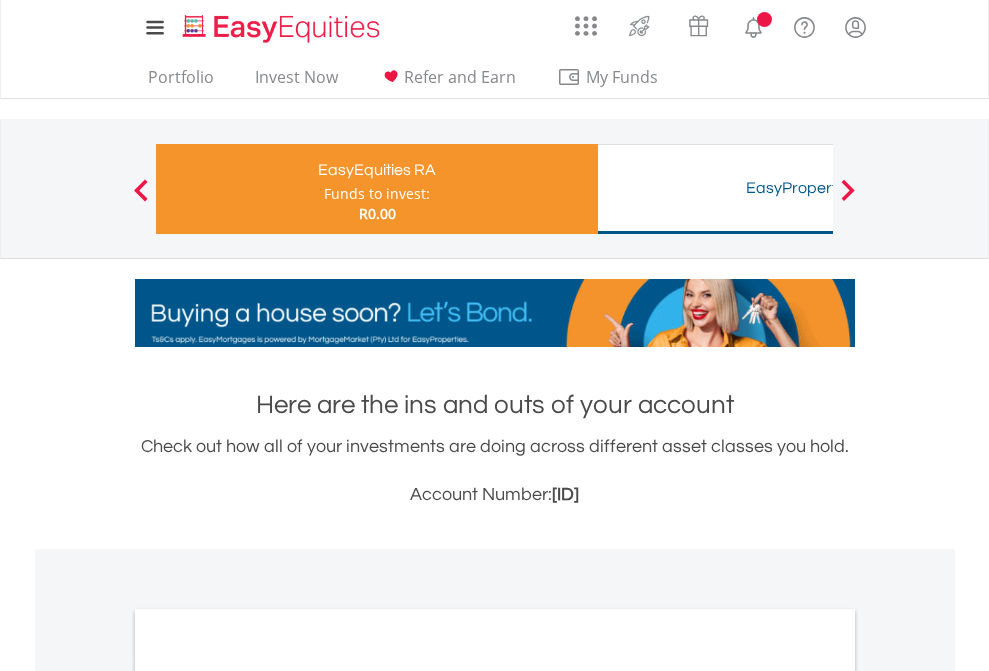 scroll, scrollTop: 0, scrollLeft: 0, axis: both 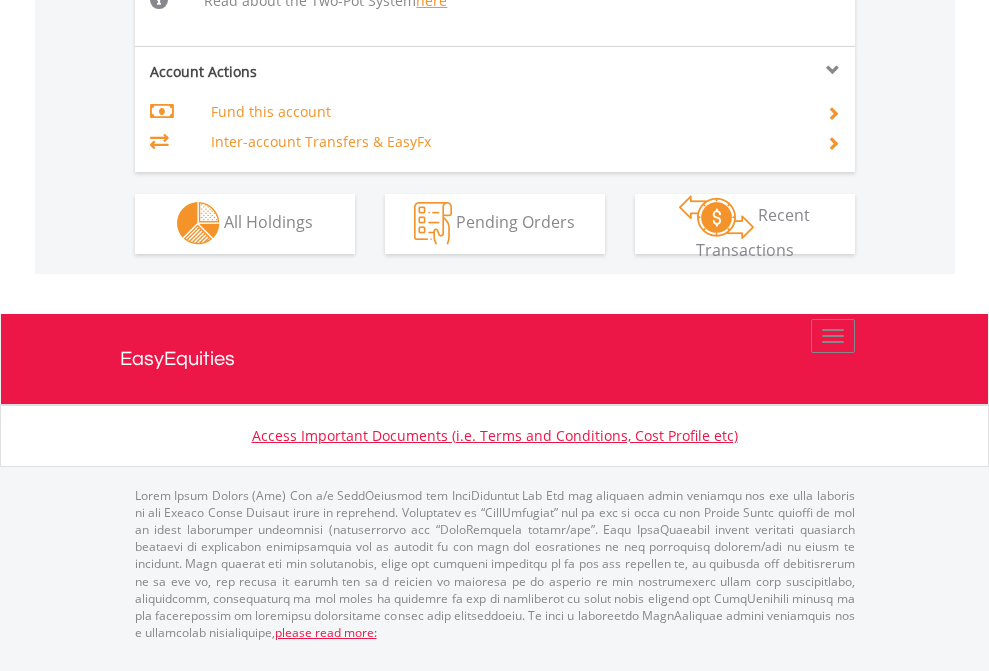 click on "Investment types" at bounding box center [706, -534] 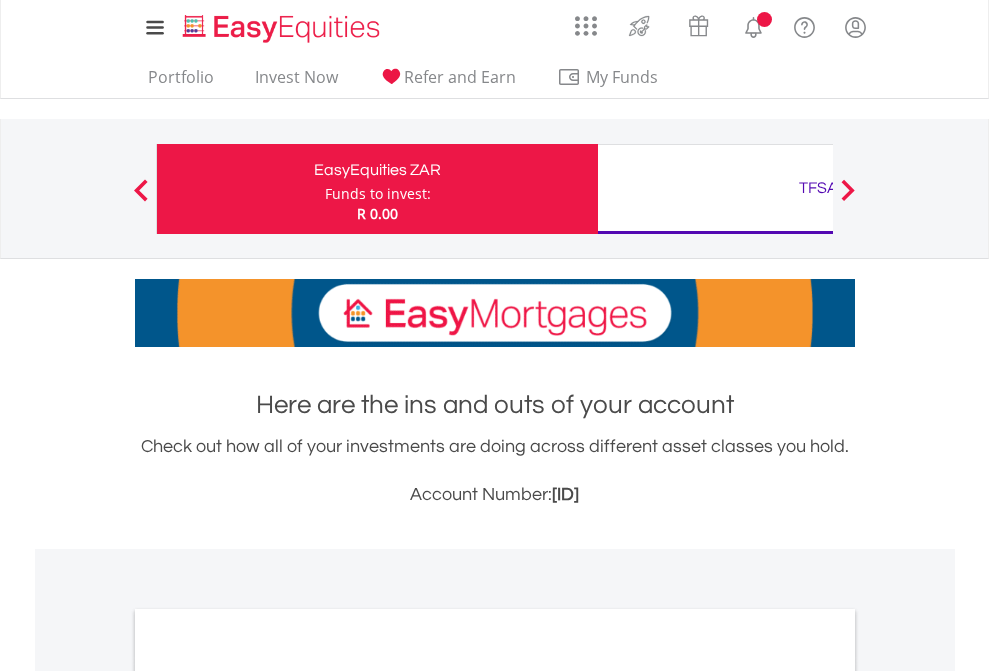 scroll, scrollTop: 1202, scrollLeft: 0, axis: vertical 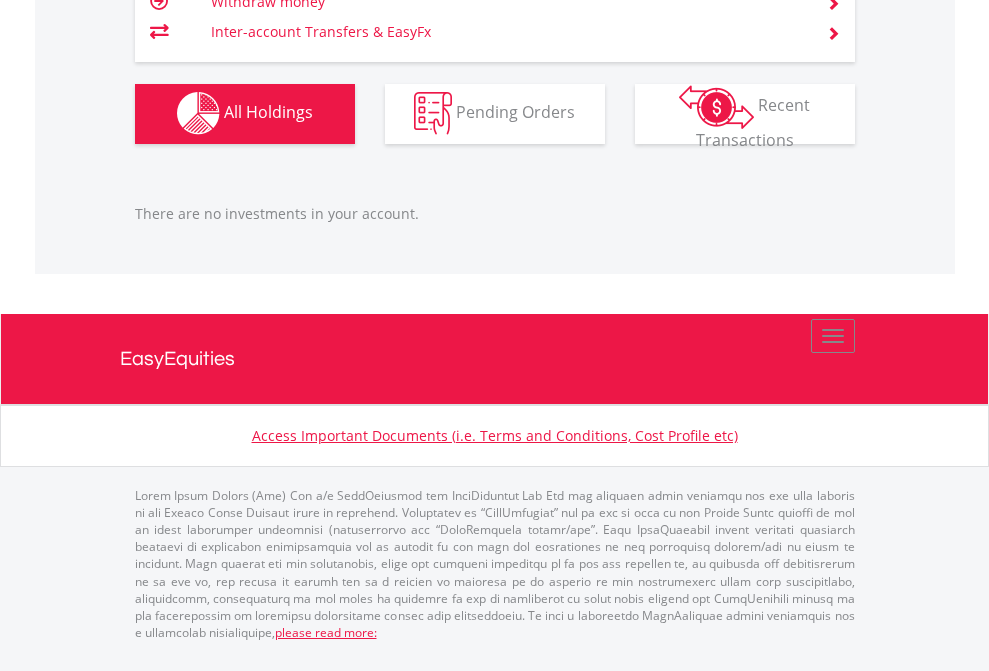 click on "TFSA" at bounding box center (818, -1142) 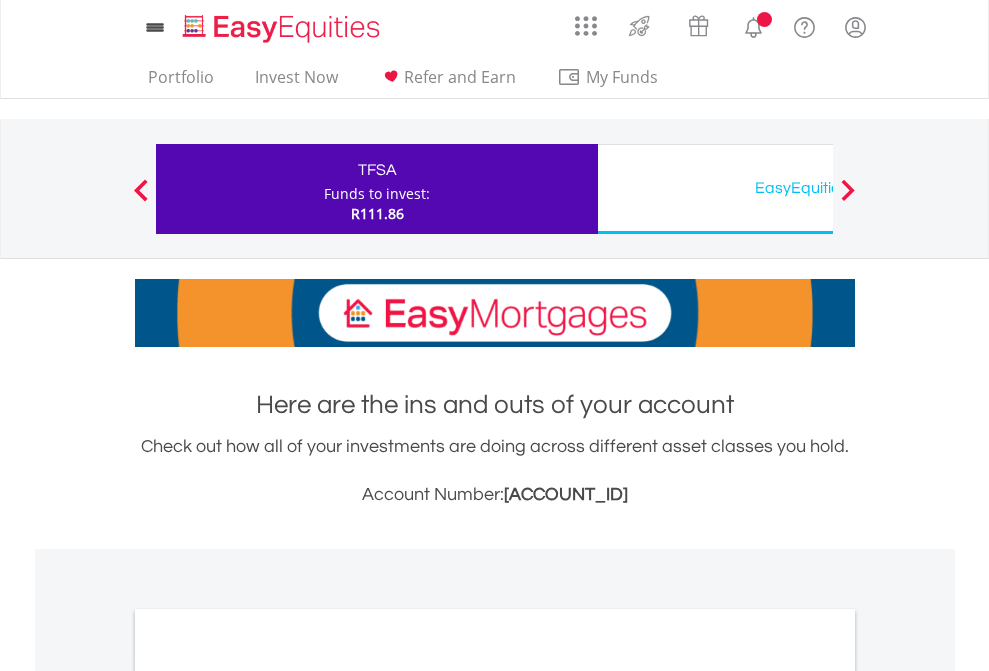 scroll, scrollTop: 0, scrollLeft: 0, axis: both 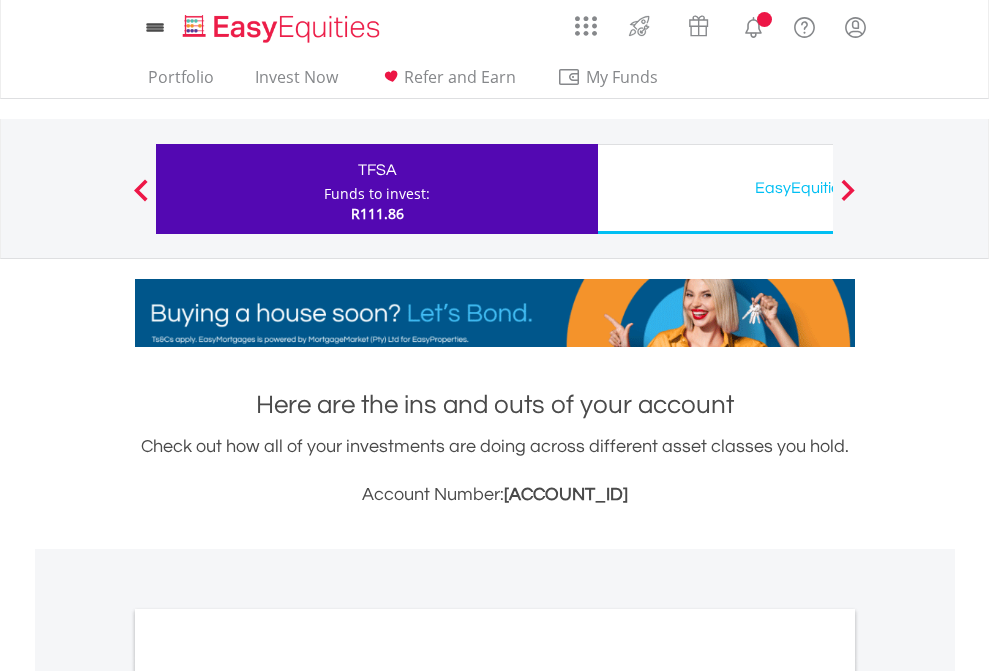 click on "All Holdings" at bounding box center [268, 1096] 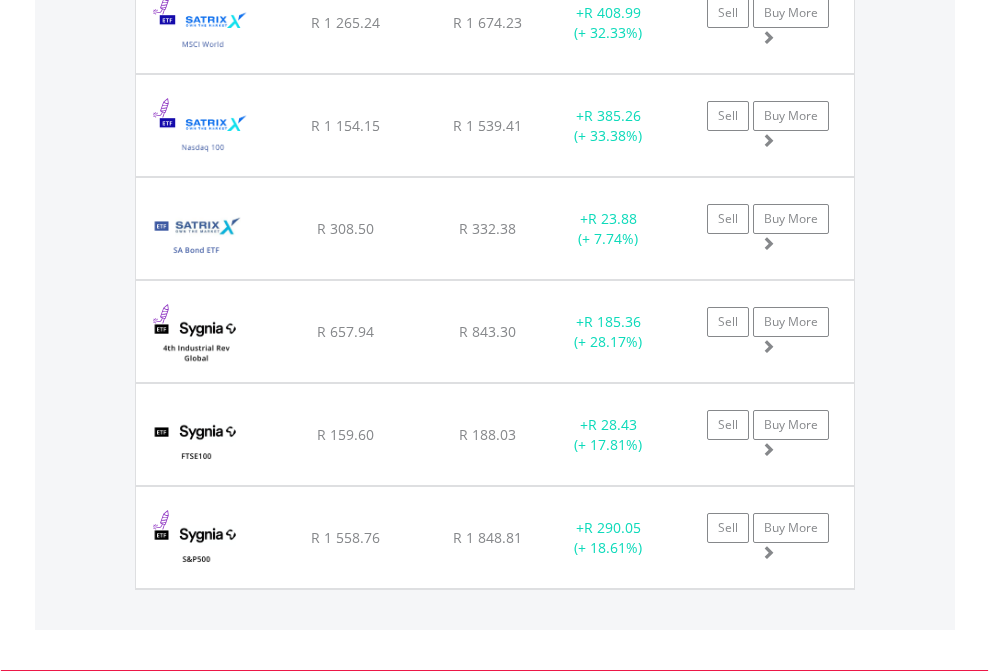 scroll, scrollTop: 2265, scrollLeft: 0, axis: vertical 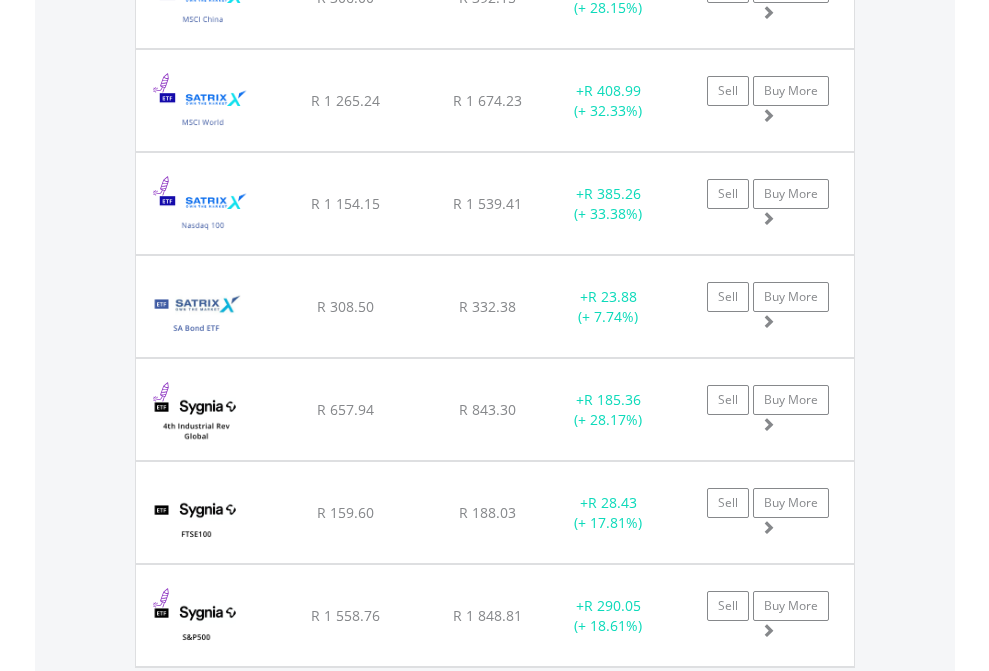 click on "EasyEquities USD" at bounding box center (818, -2077) 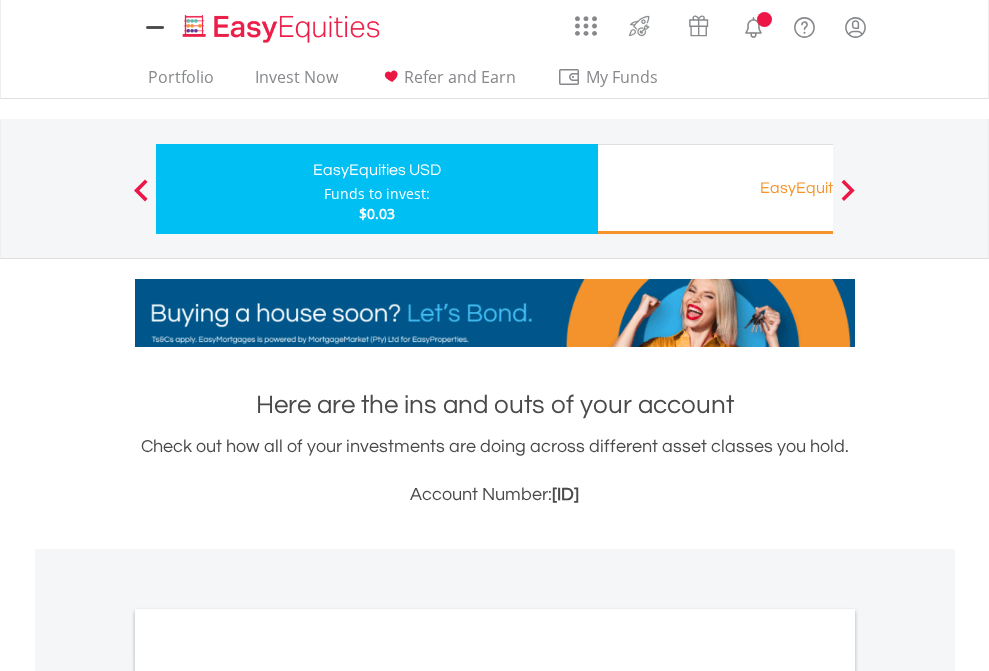 scroll, scrollTop: 0, scrollLeft: 0, axis: both 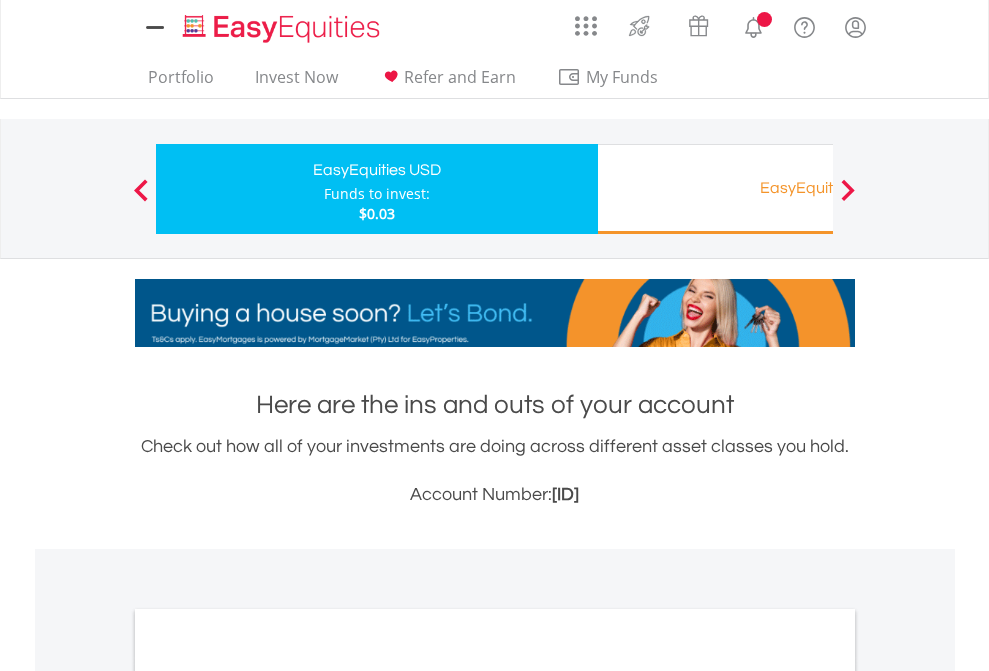 click on "All Holdings" at bounding box center (268, 1096) 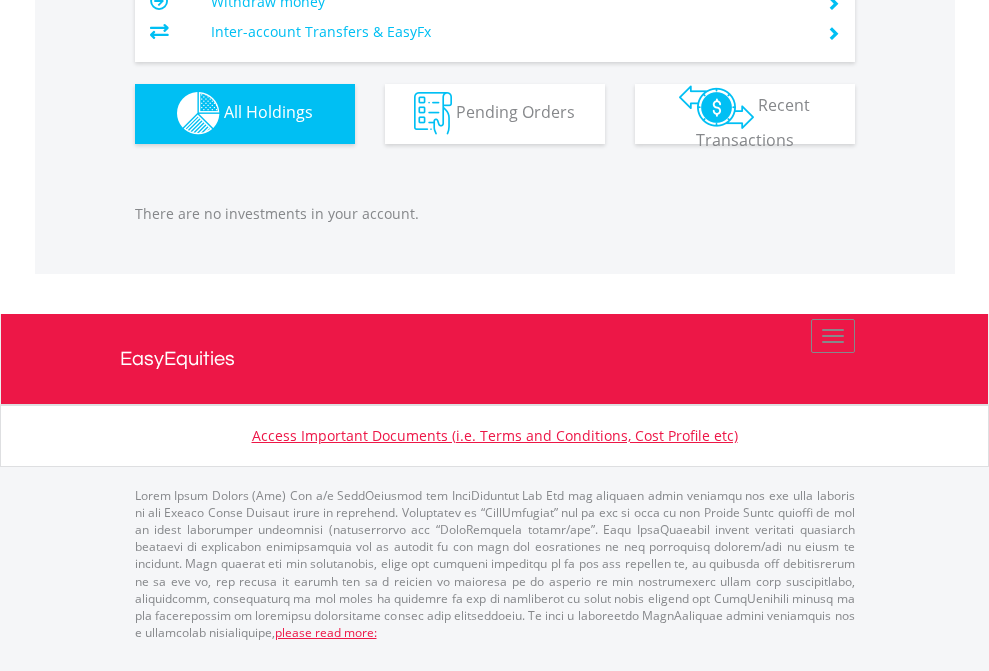 scroll, scrollTop: 1980, scrollLeft: 0, axis: vertical 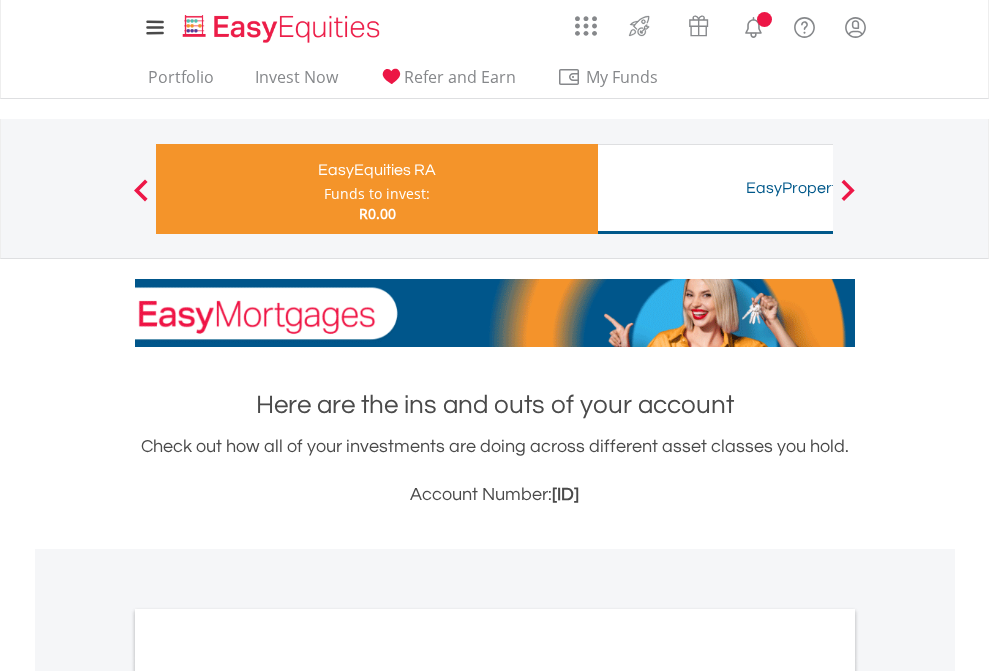 click on "All Holdings" at bounding box center (268, 1066) 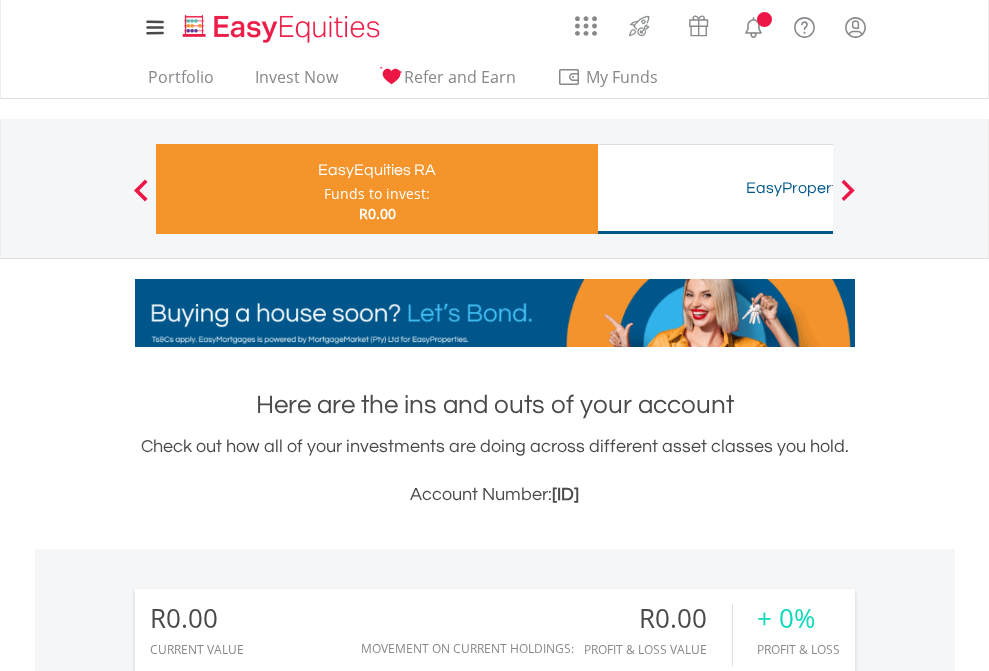 scroll, scrollTop: 1202, scrollLeft: 0, axis: vertical 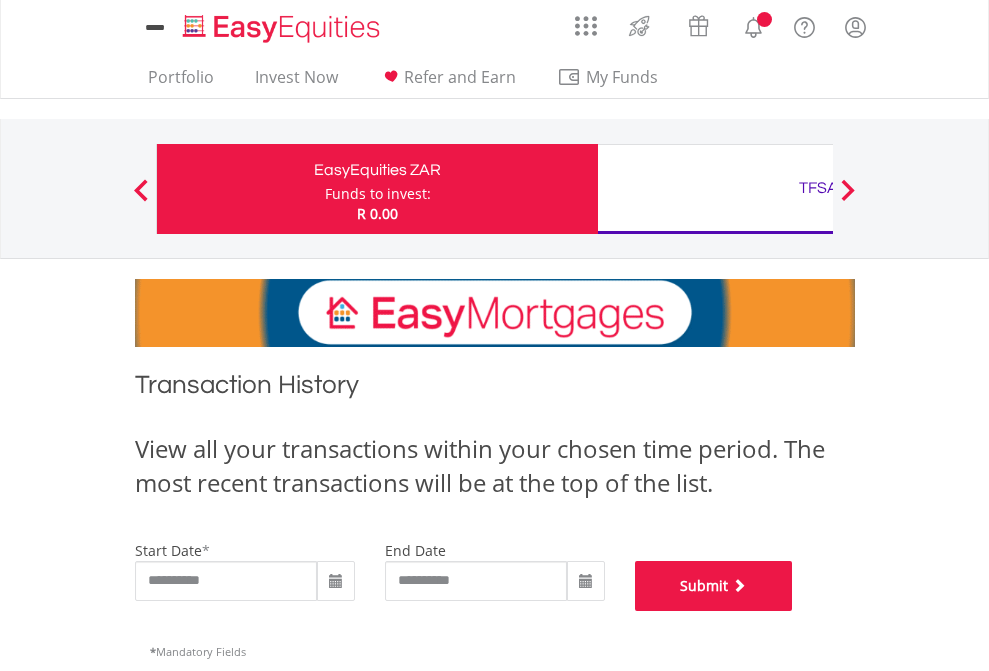click on "Submit" at bounding box center [714, 586] 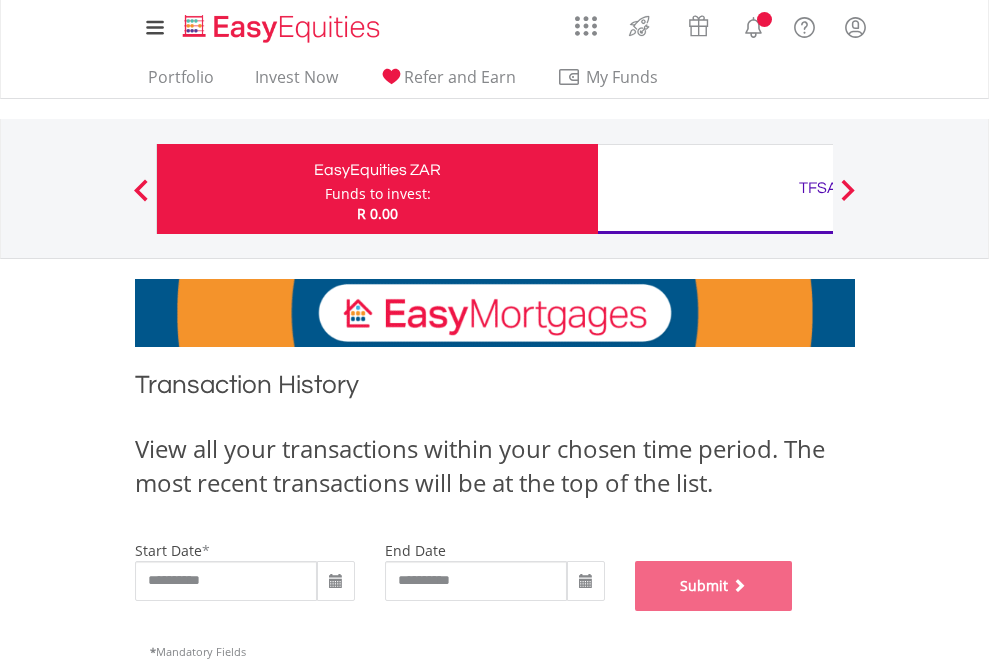 scroll, scrollTop: 811, scrollLeft: 0, axis: vertical 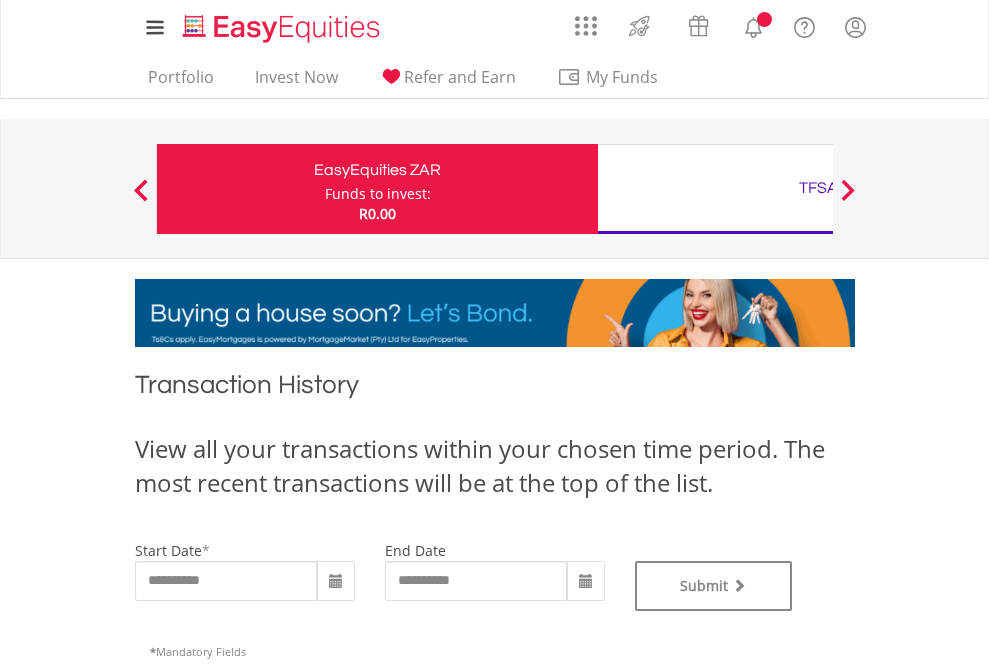 click on "TFSA" at bounding box center [818, 188] 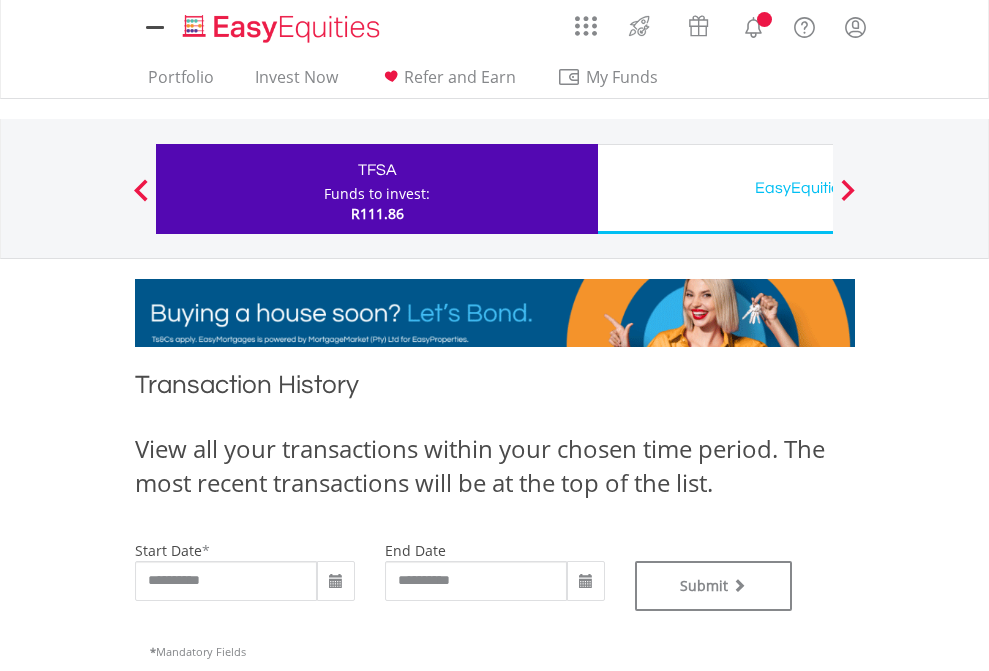 scroll, scrollTop: 0, scrollLeft: 0, axis: both 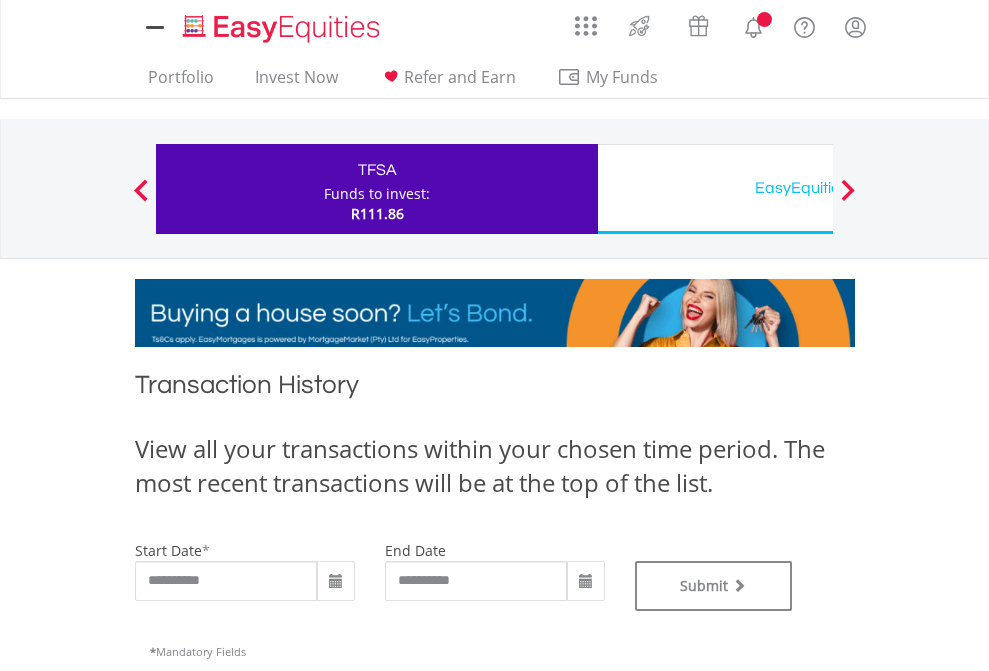 type on "**********" 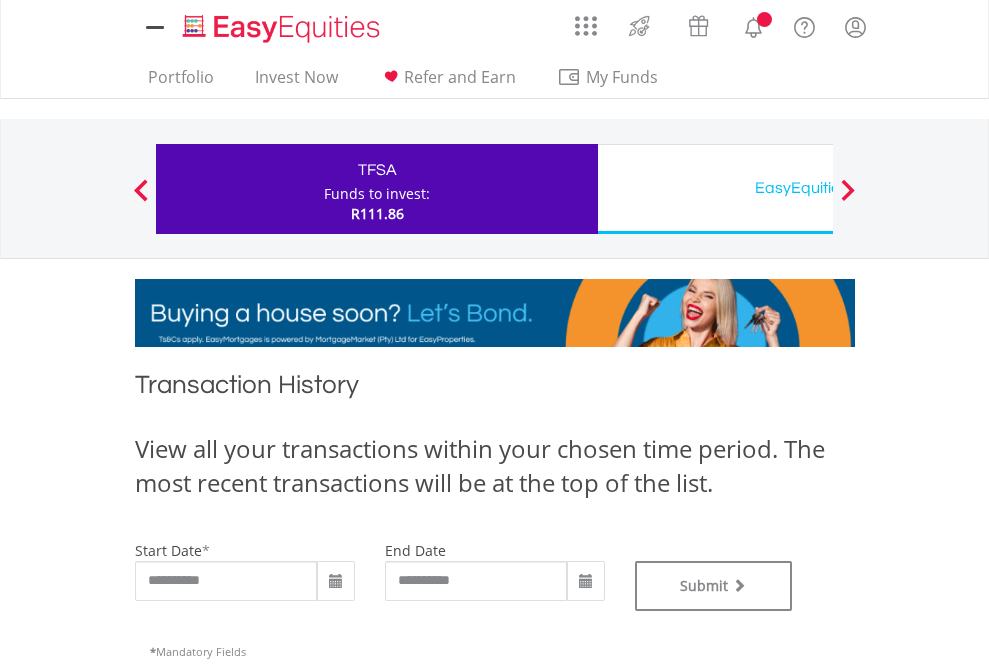 type on "**********" 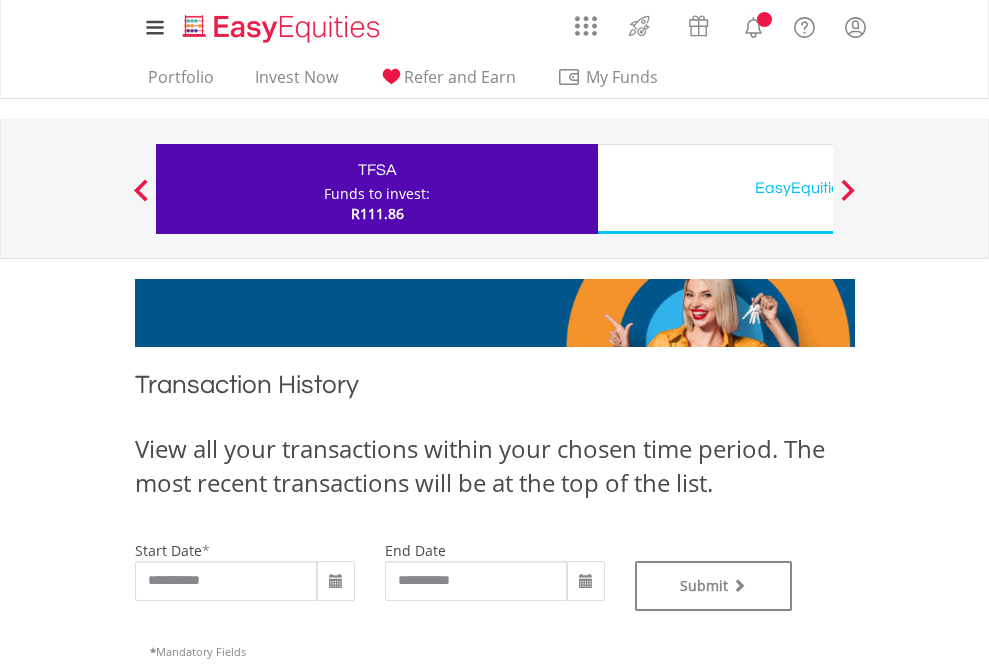 scroll, scrollTop: 811, scrollLeft: 0, axis: vertical 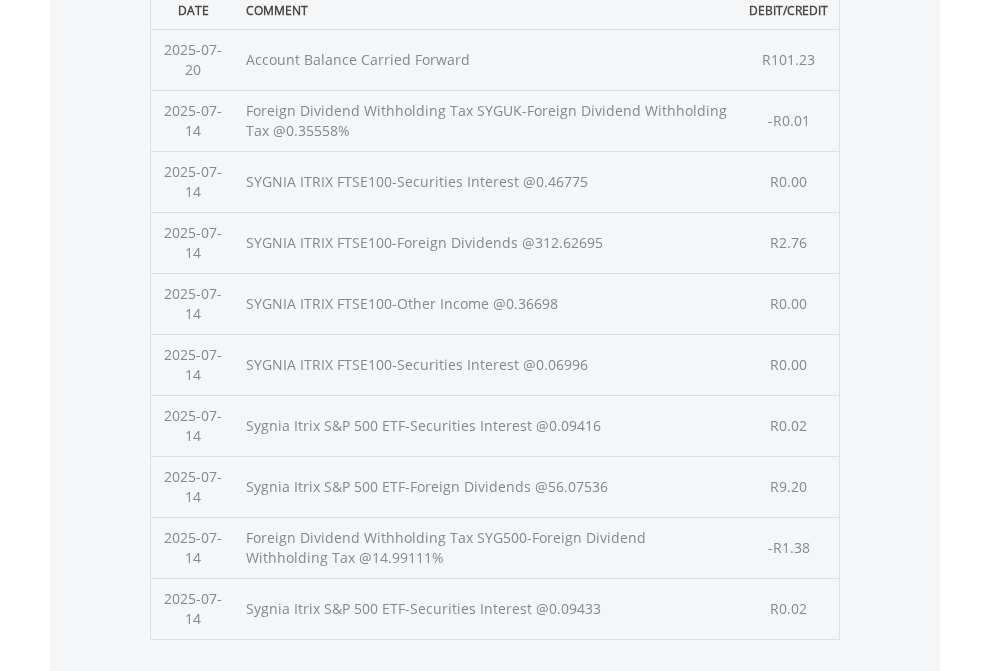 click on "Submit" at bounding box center (714, -225) 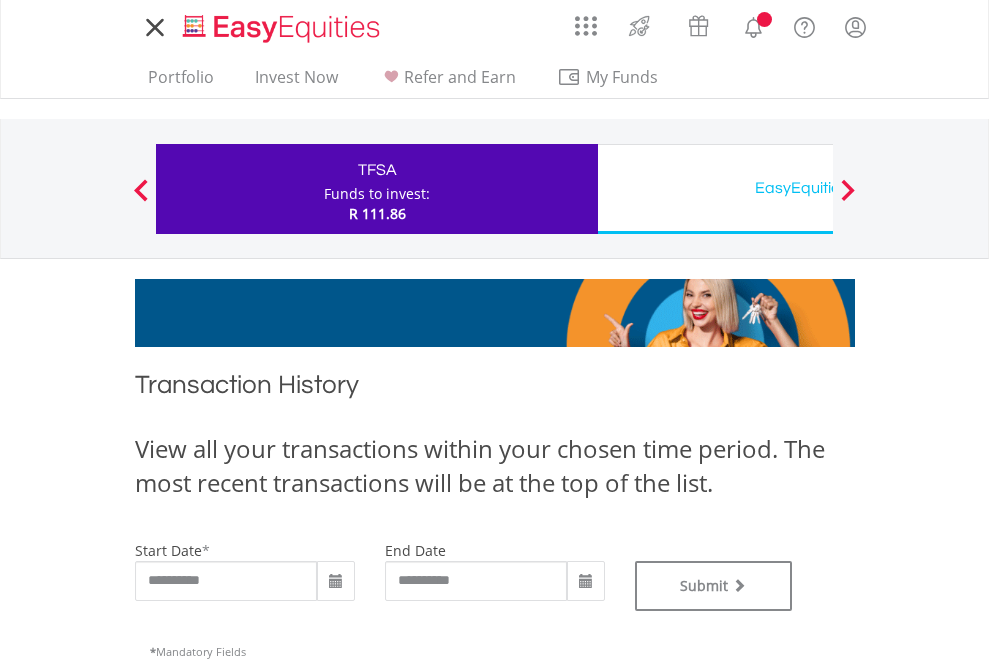 scroll, scrollTop: 0, scrollLeft: 0, axis: both 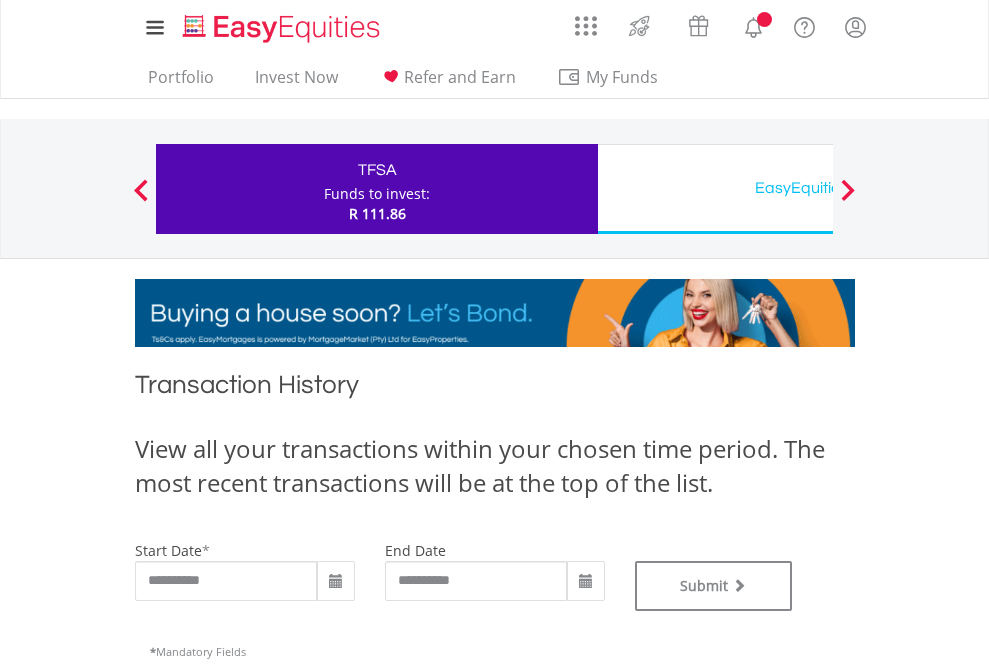 click on "EasyEquities USD" at bounding box center (818, 188) 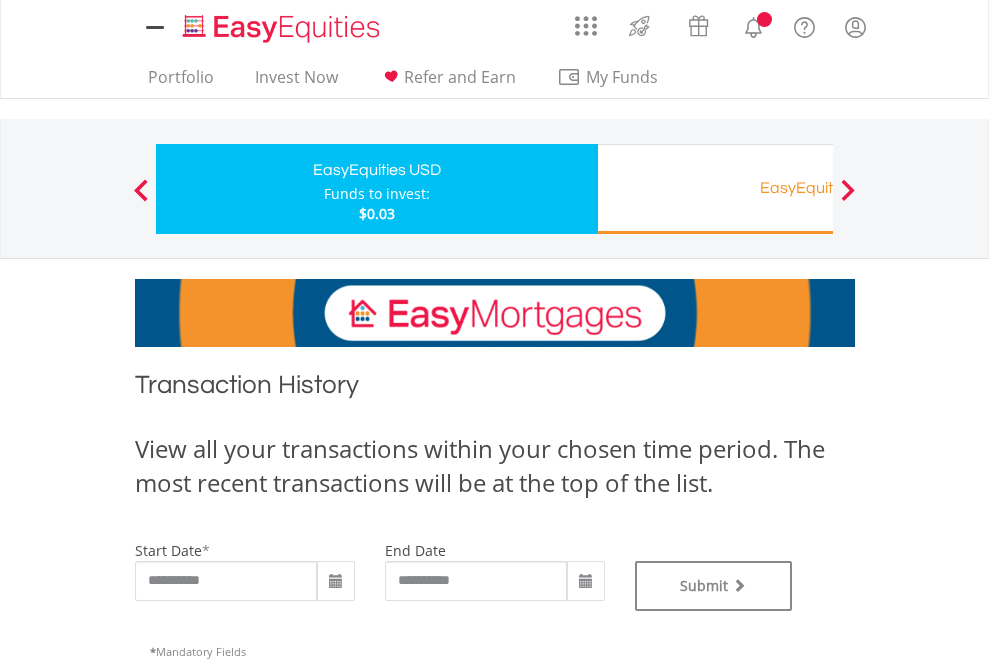 scroll, scrollTop: 0, scrollLeft: 0, axis: both 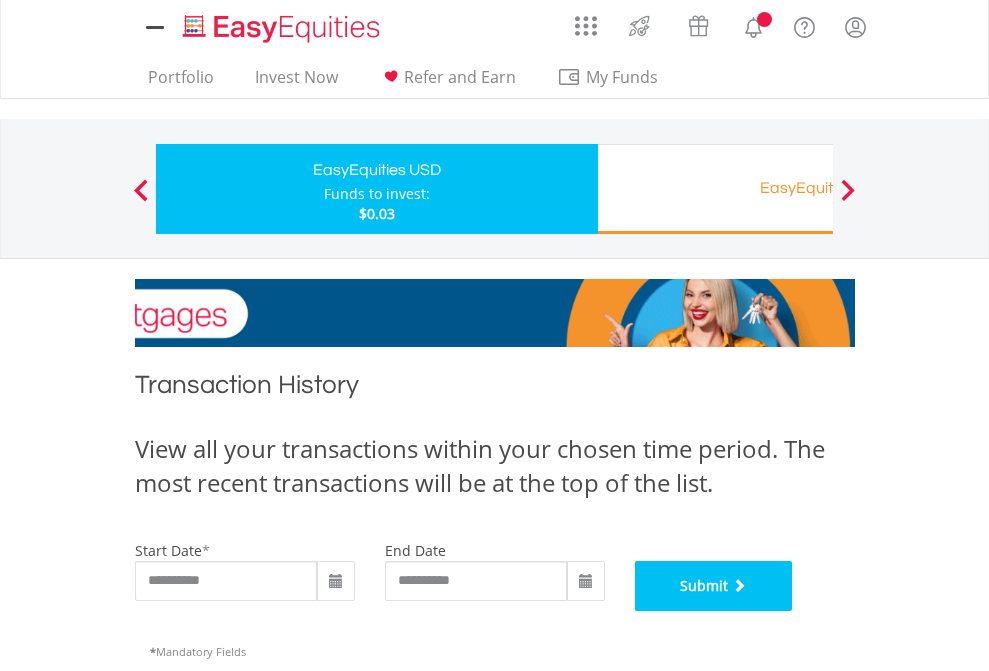 click on "Submit" at bounding box center [714, 586] 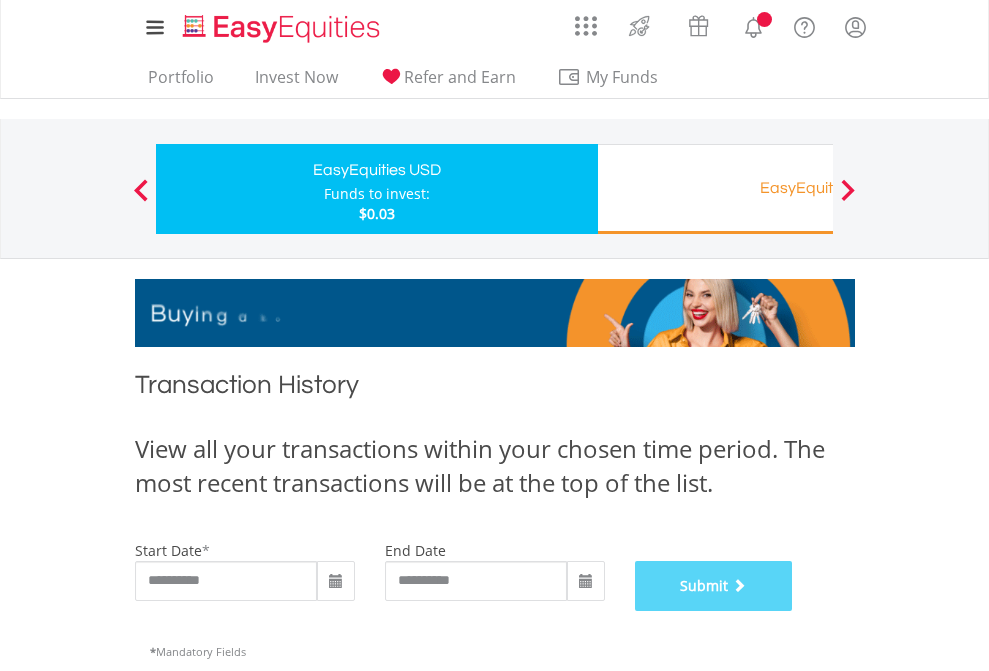 scroll, scrollTop: 811, scrollLeft: 0, axis: vertical 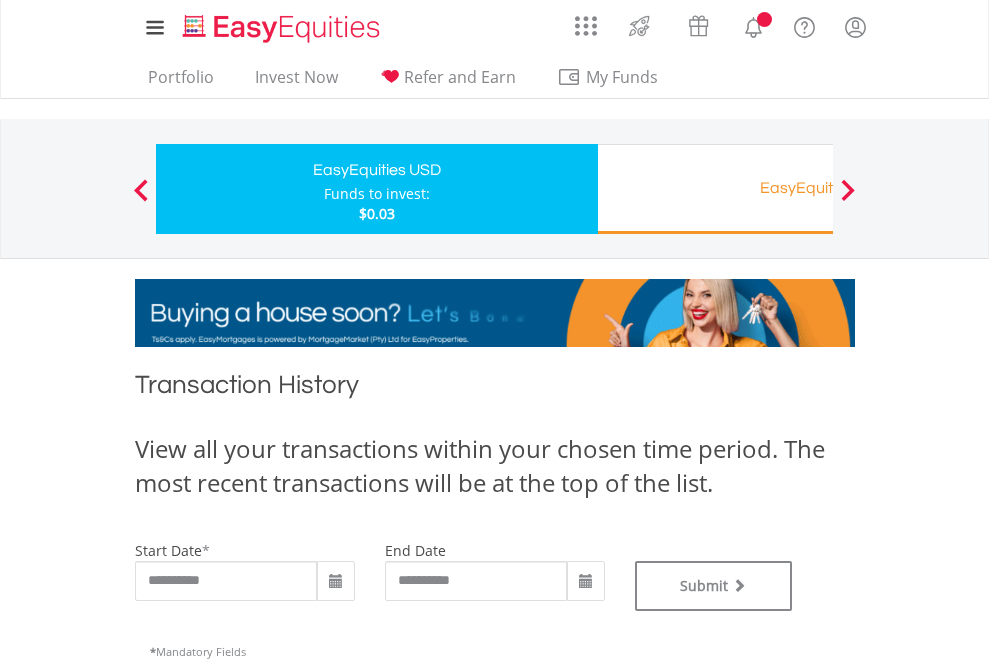 click on "EasyEquities RA" at bounding box center (818, 188) 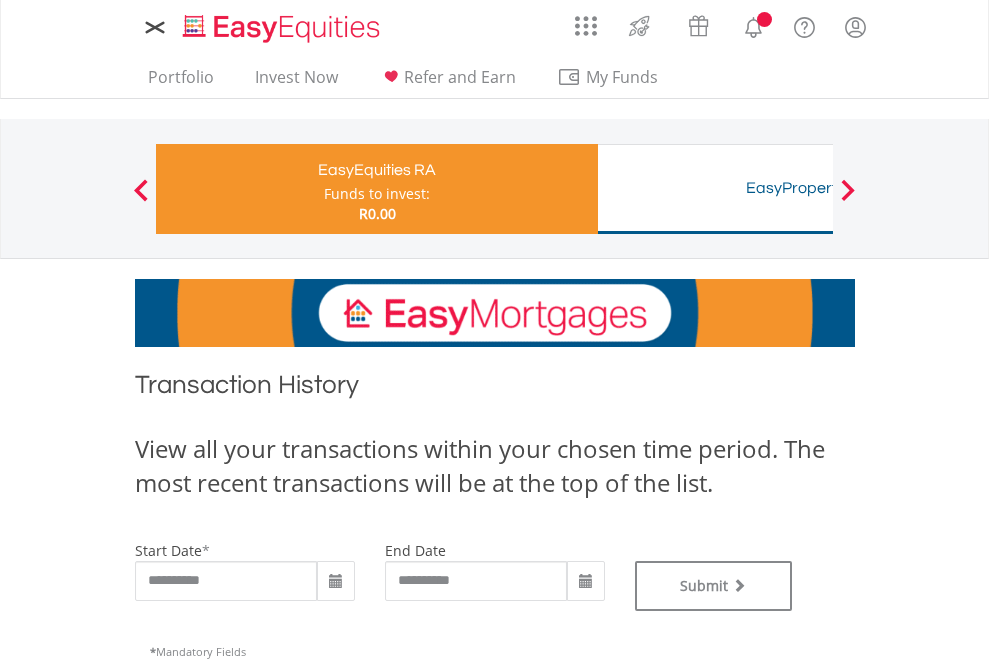 scroll, scrollTop: 0, scrollLeft: 0, axis: both 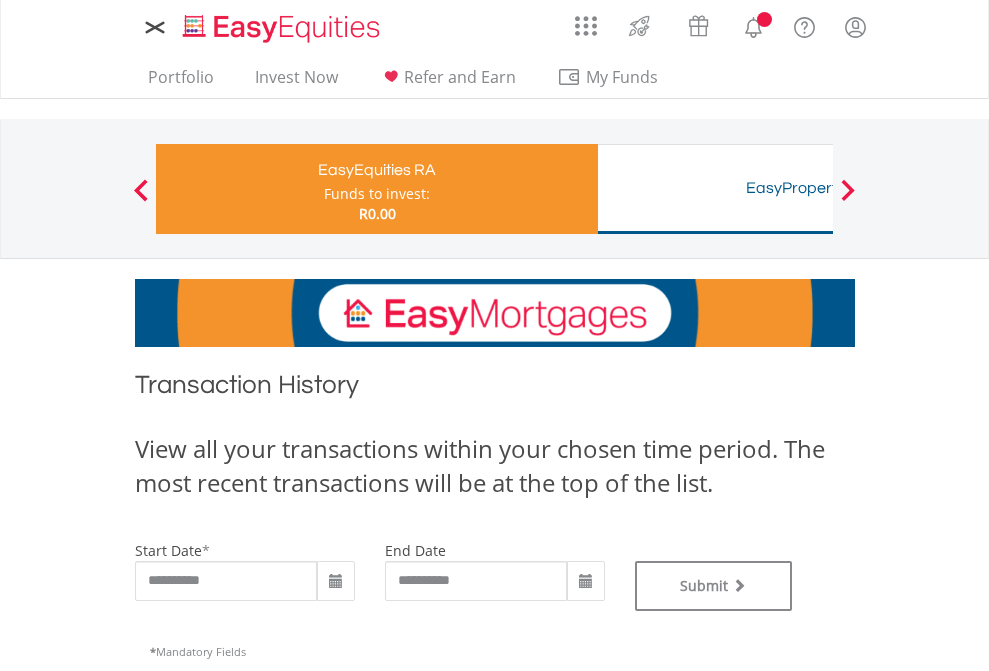type on "**********" 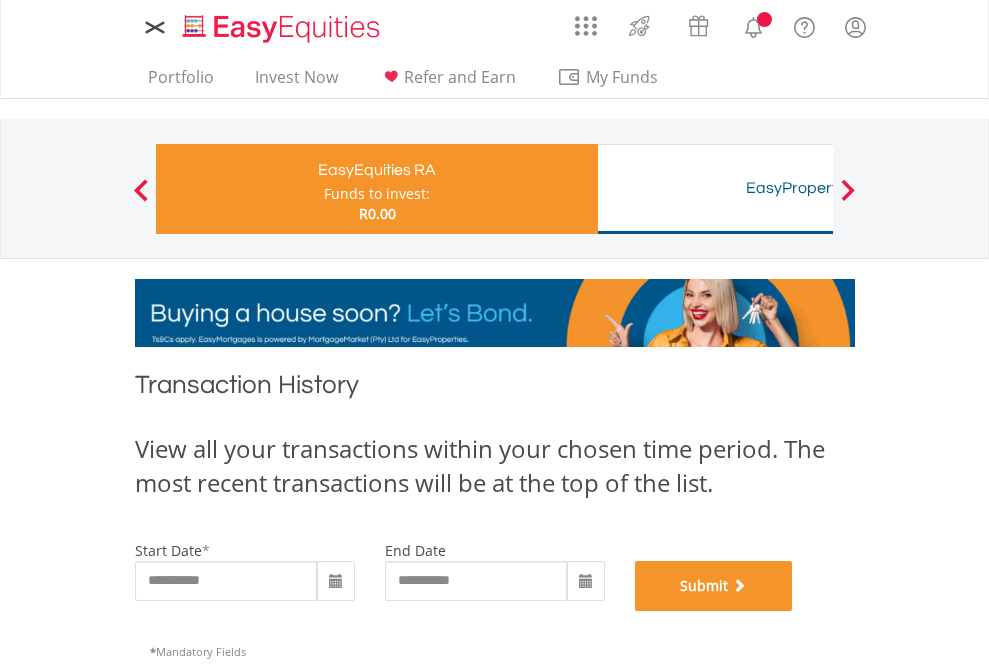 click on "Submit" at bounding box center (714, 586) 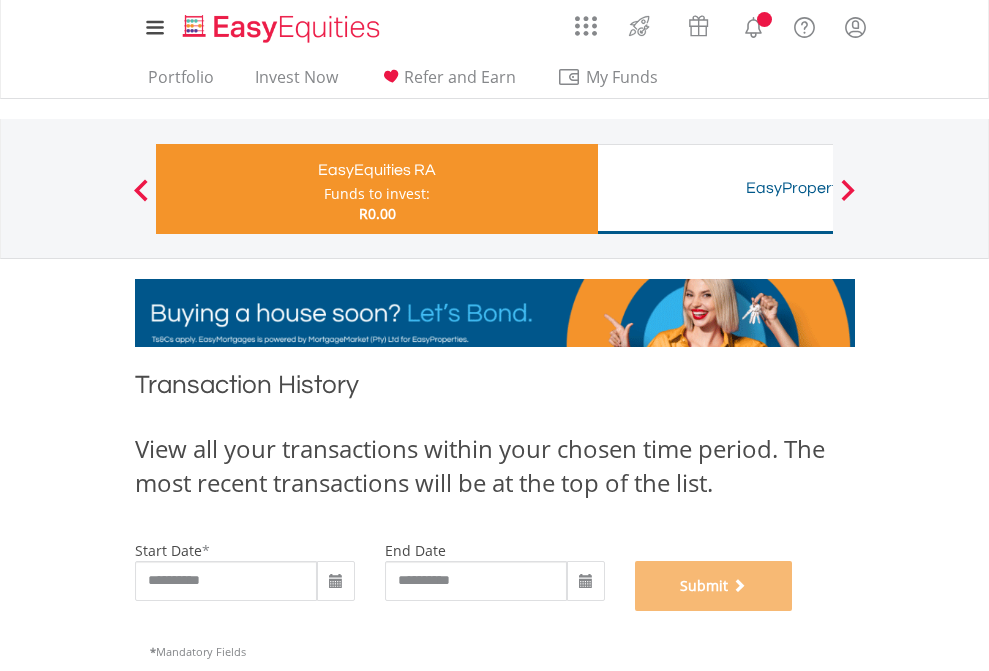 scroll, scrollTop: 811, scrollLeft: 0, axis: vertical 